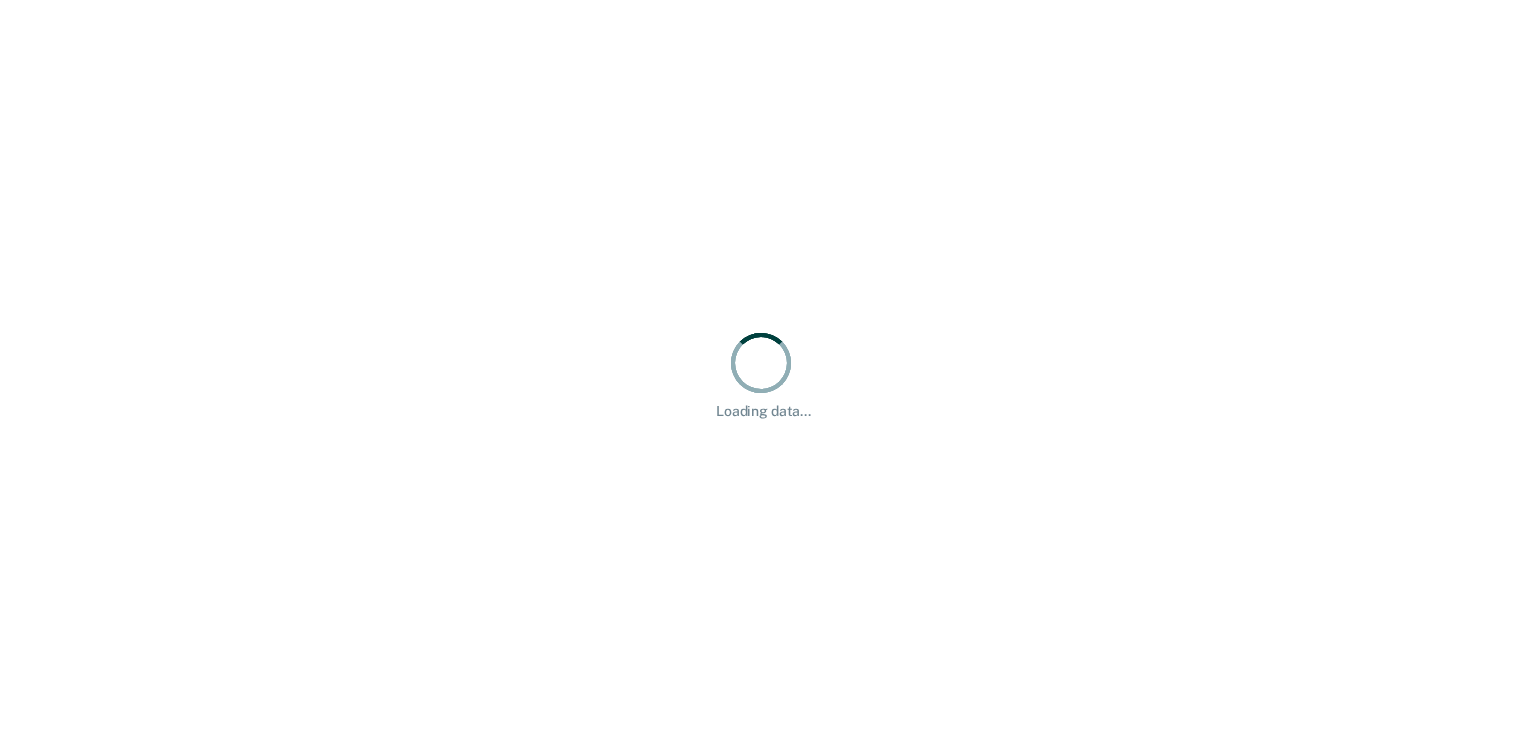 scroll, scrollTop: 0, scrollLeft: 0, axis: both 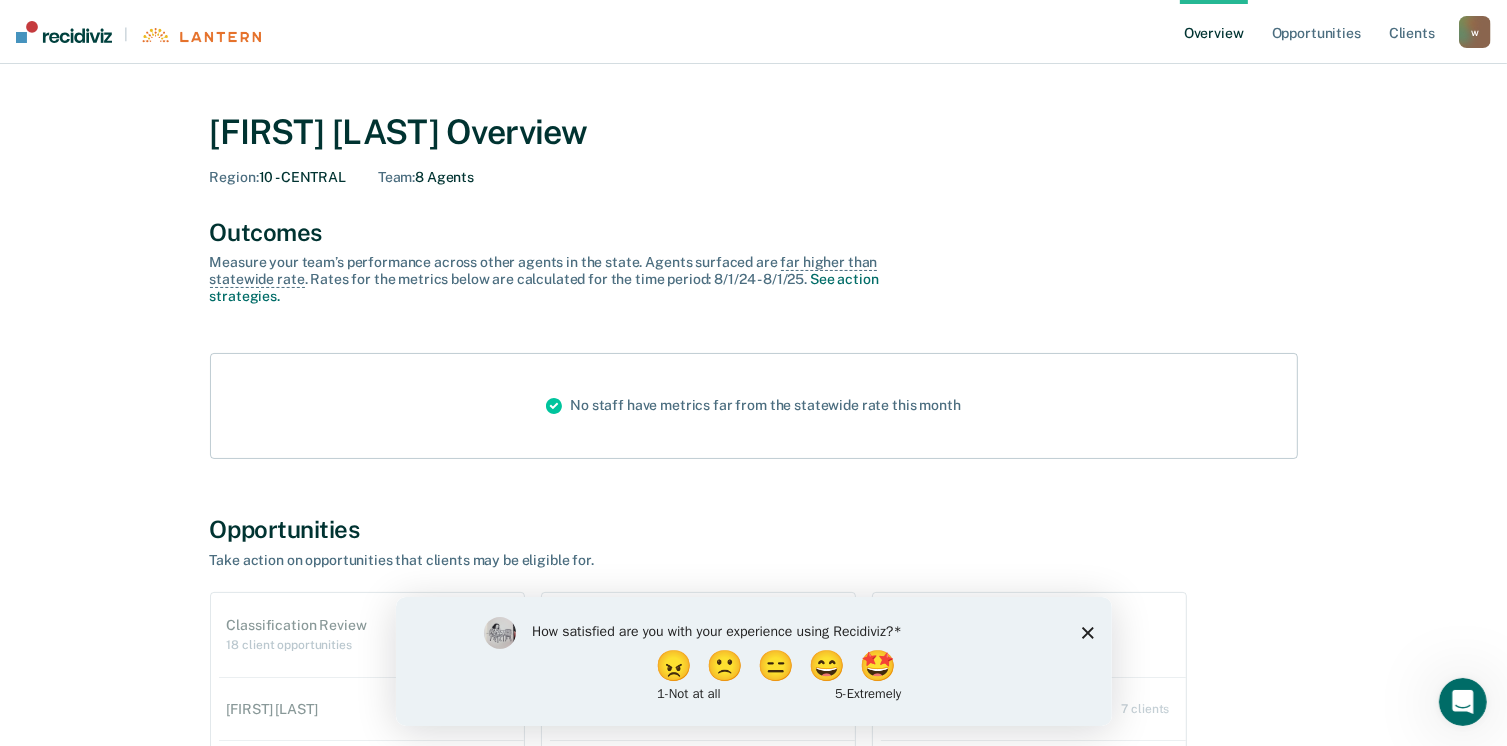 click 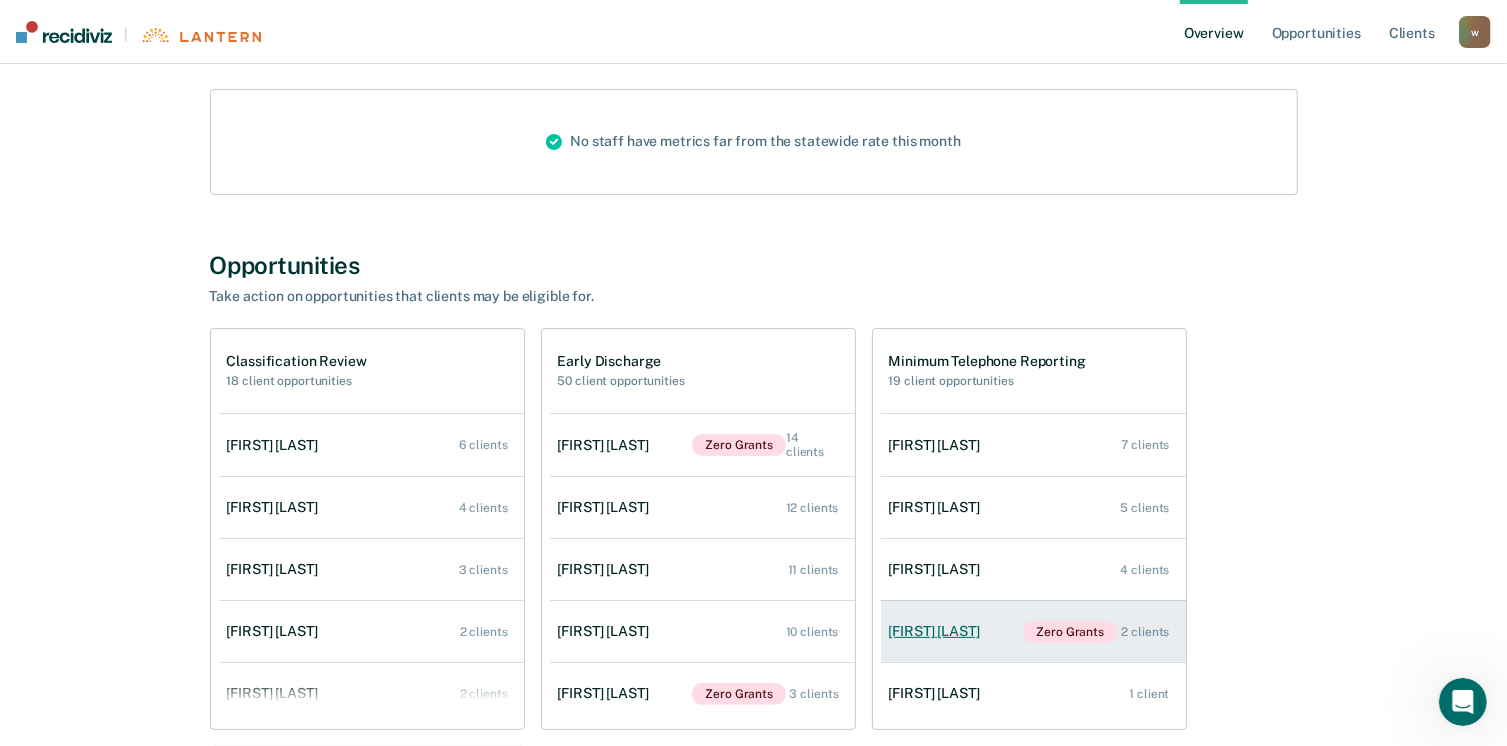 scroll, scrollTop: 400, scrollLeft: 0, axis: vertical 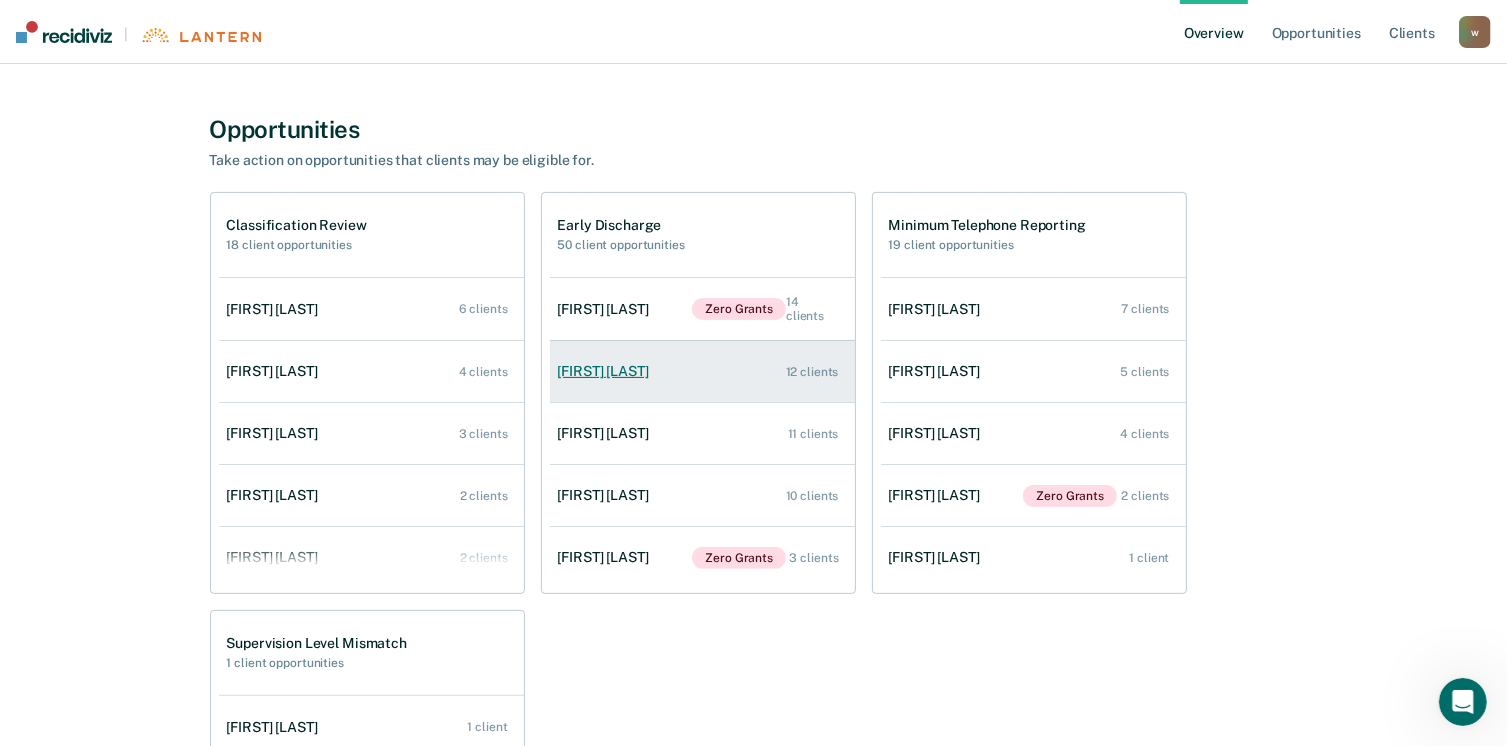 click on "[FIRST] [LAST]" at bounding box center (607, 371) 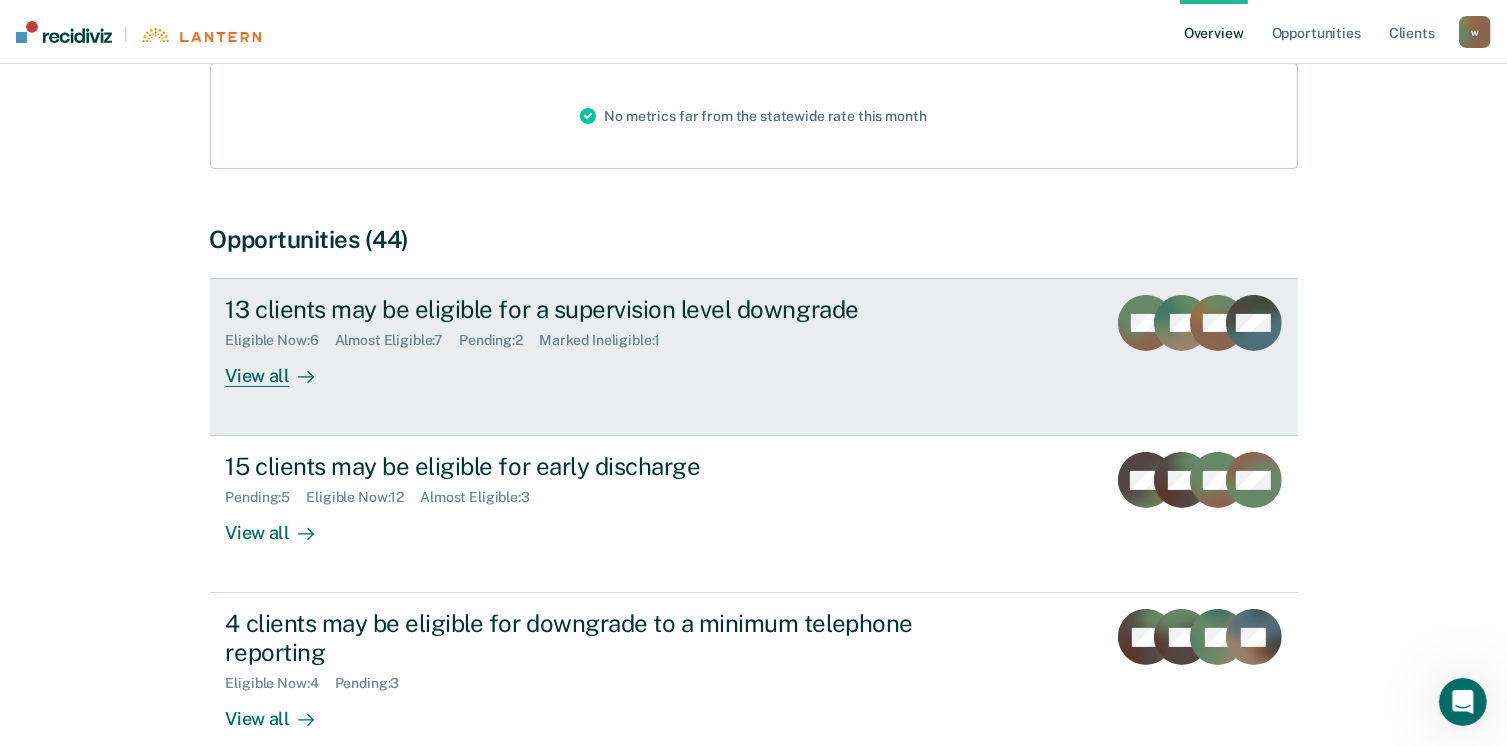 scroll, scrollTop: 300, scrollLeft: 0, axis: vertical 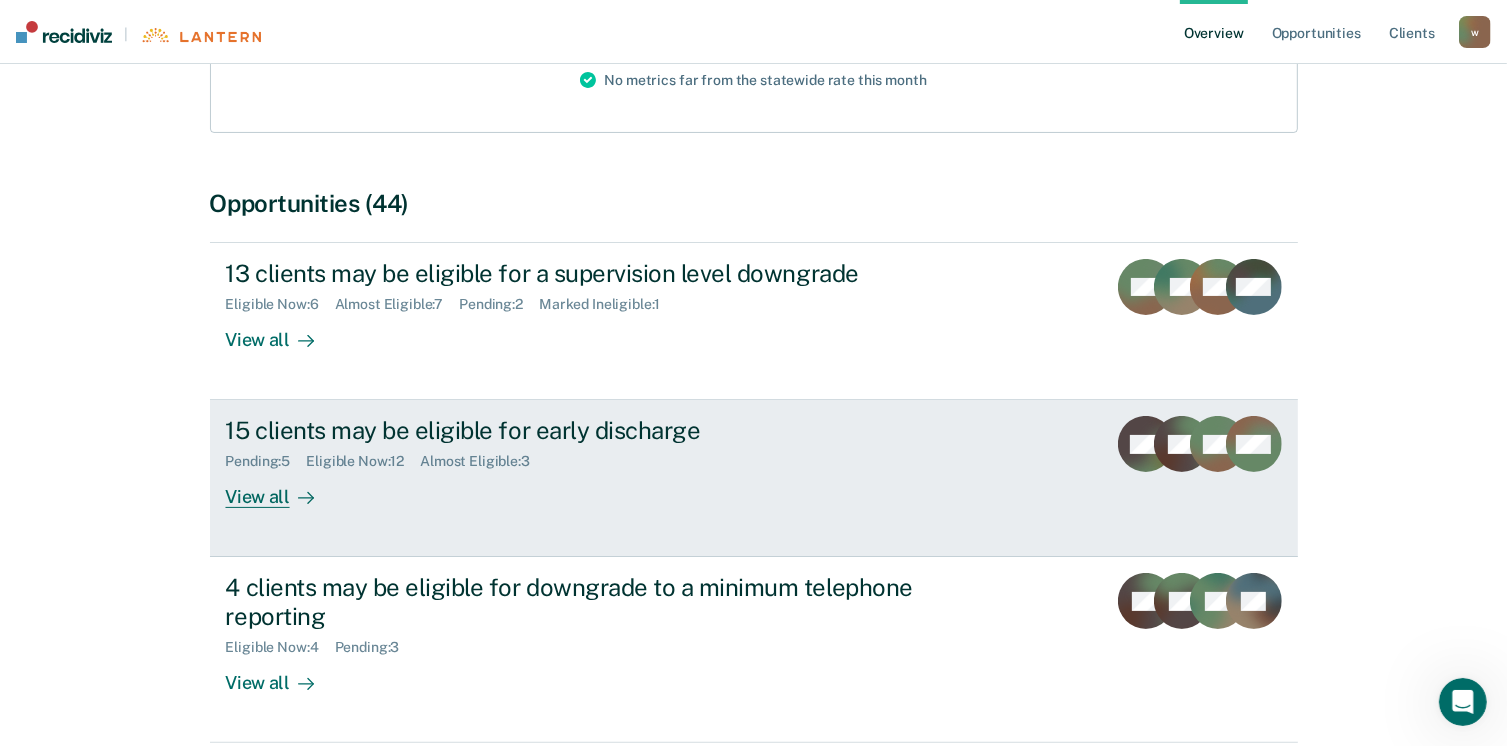 click on "View all" at bounding box center (282, 489) 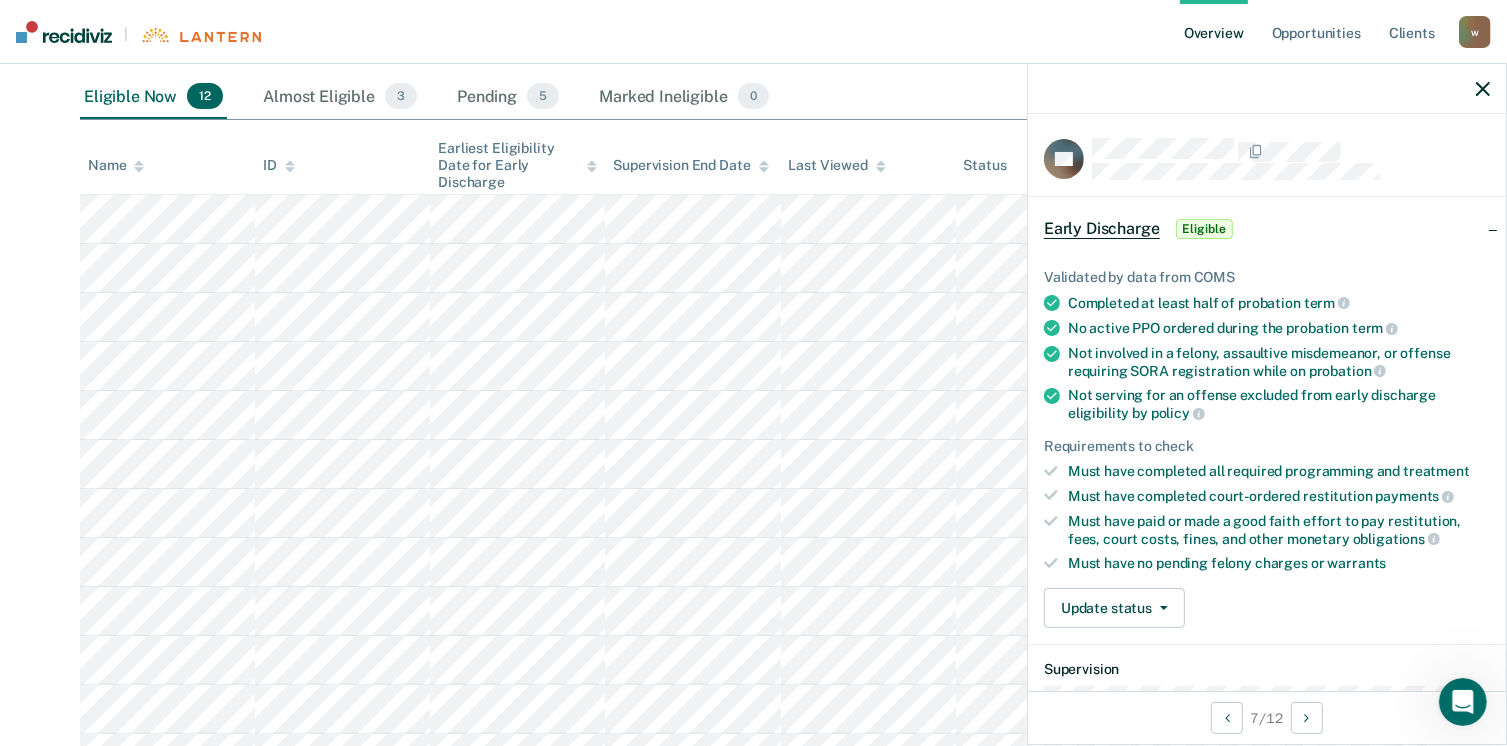 scroll, scrollTop: 167, scrollLeft: 0, axis: vertical 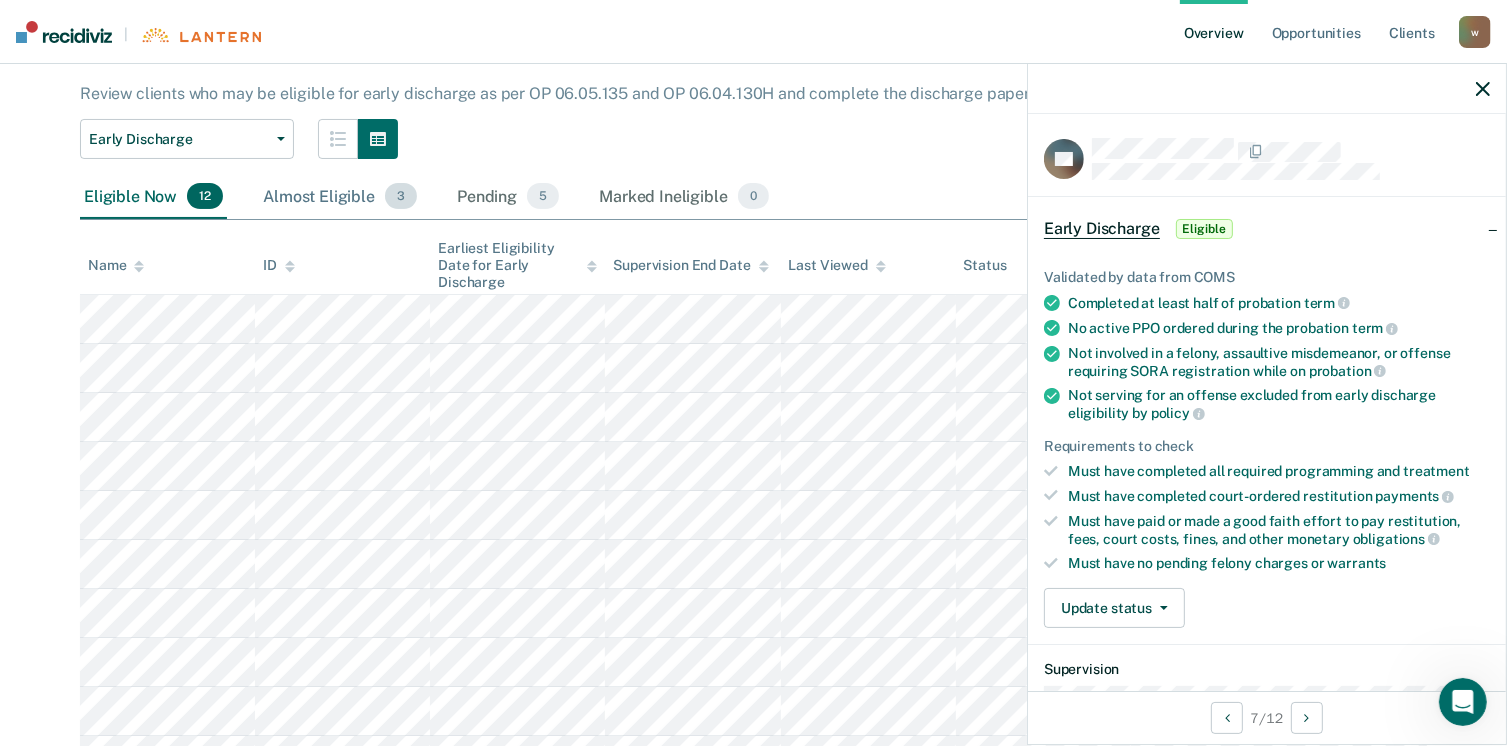 click on "Almost Eligible 3" at bounding box center [340, 197] 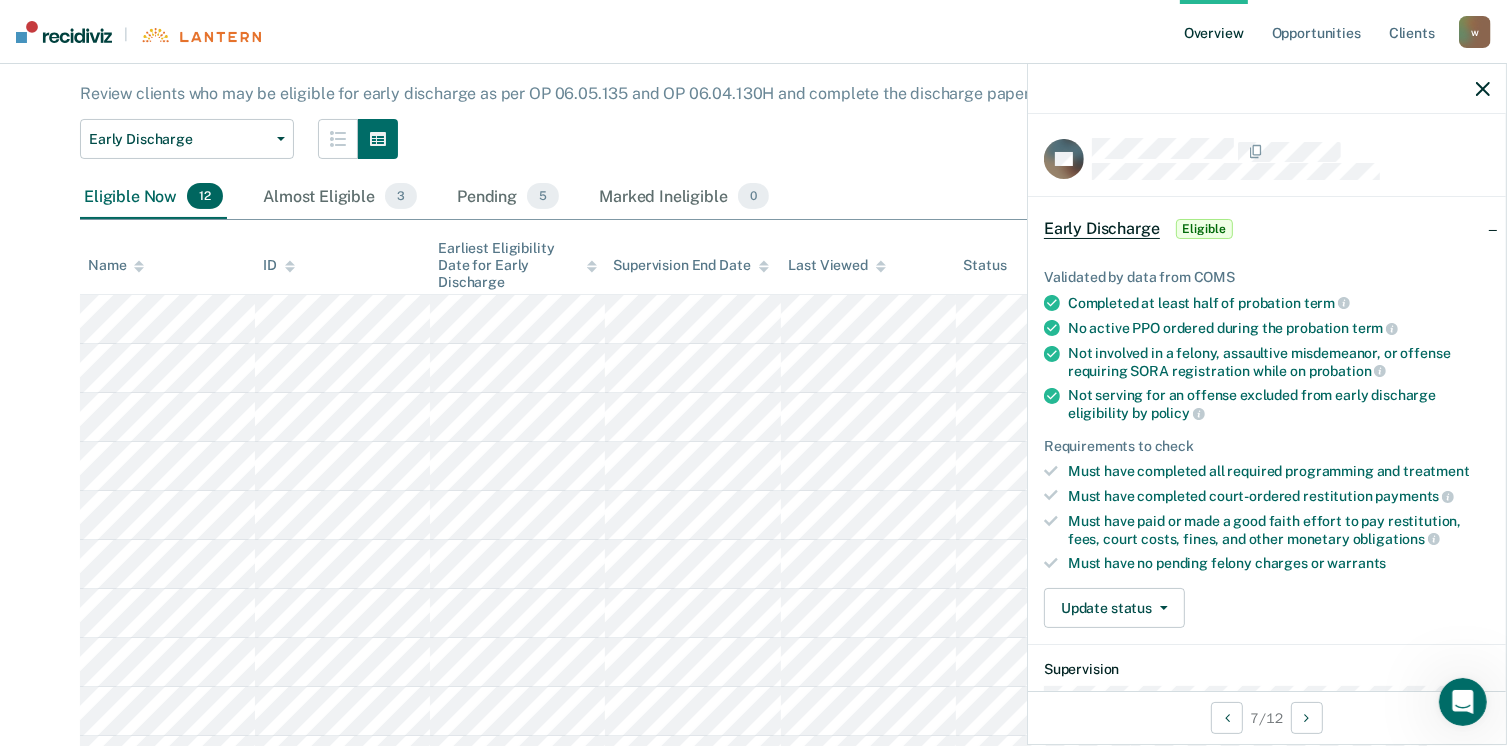 scroll, scrollTop: 0, scrollLeft: 0, axis: both 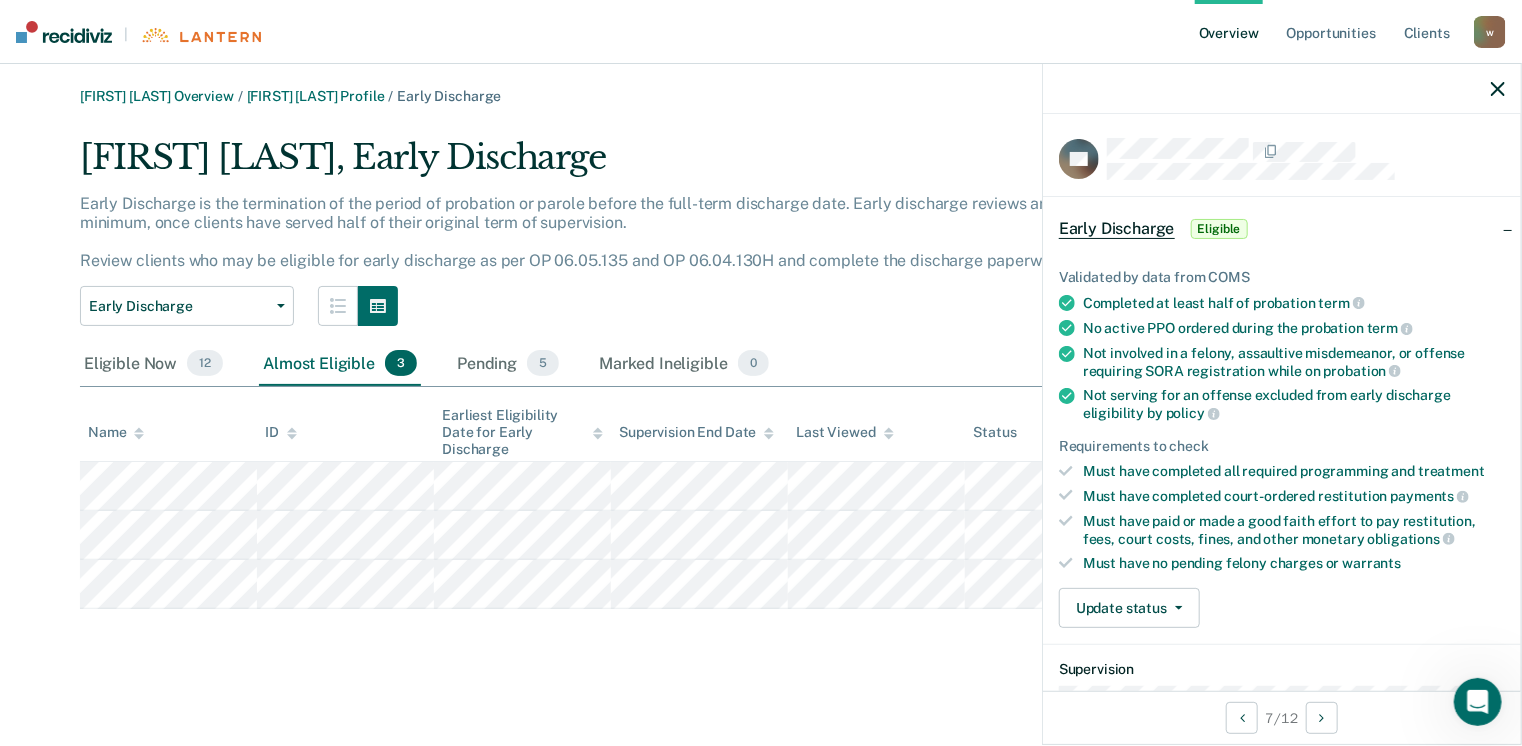 click 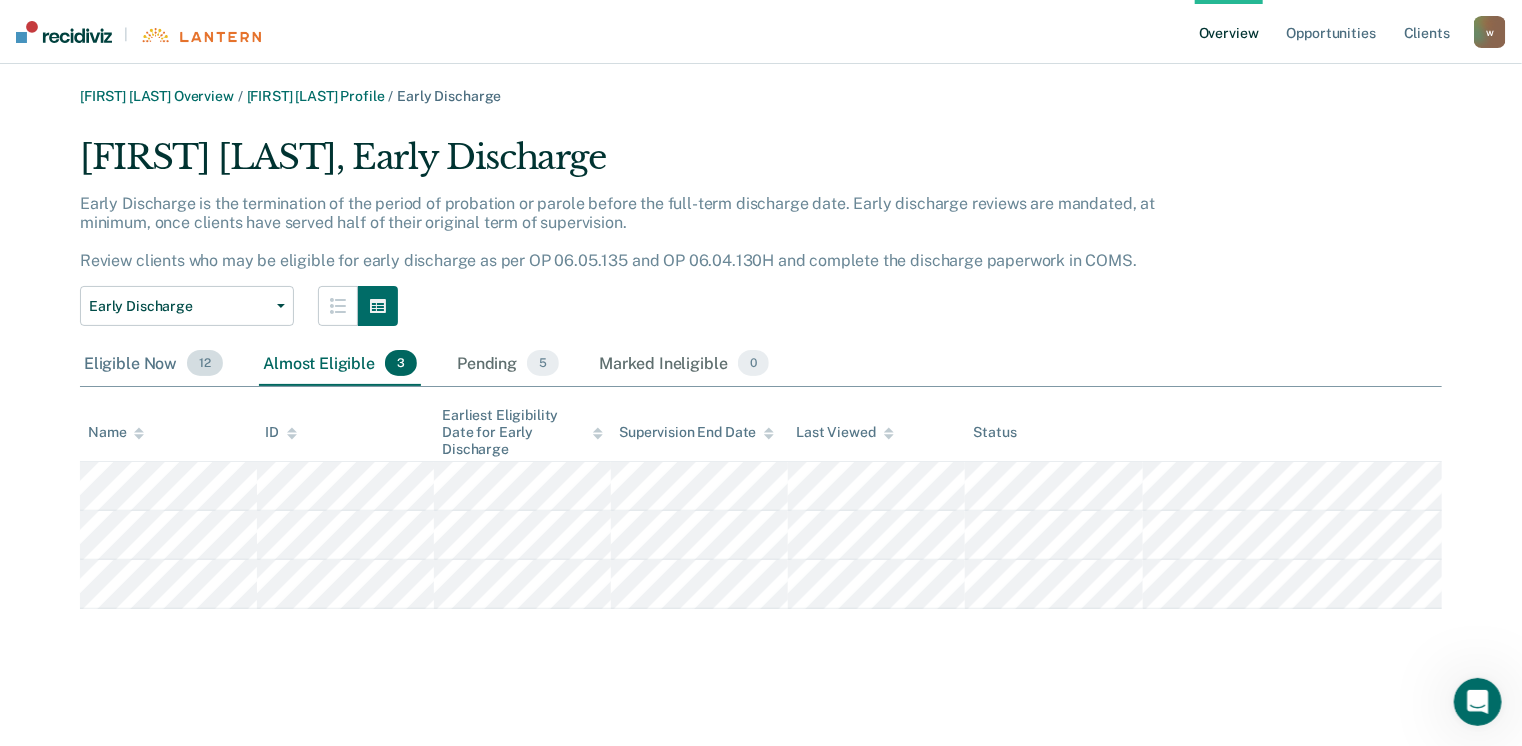 click on "Eligible Now 12" at bounding box center [153, 364] 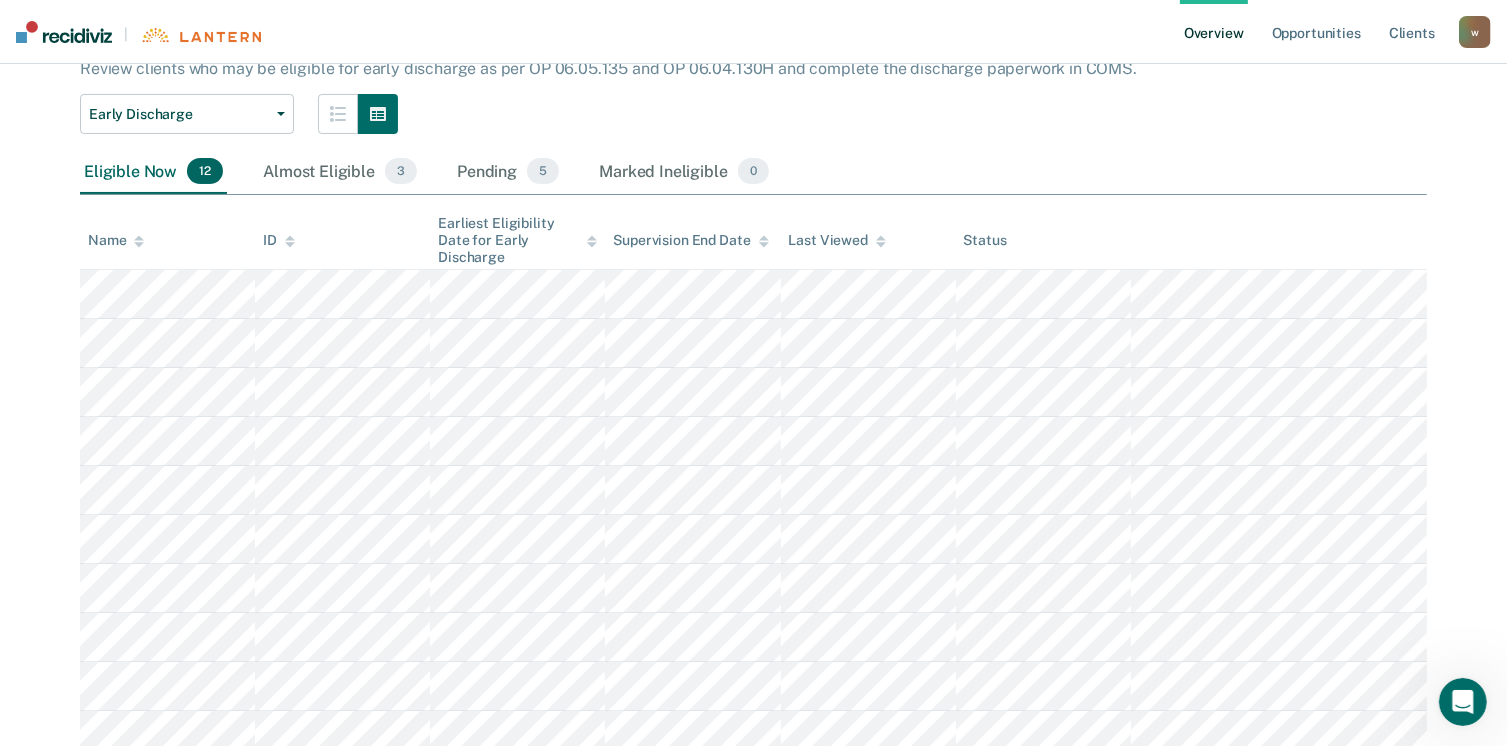 scroll, scrollTop: 0, scrollLeft: 0, axis: both 